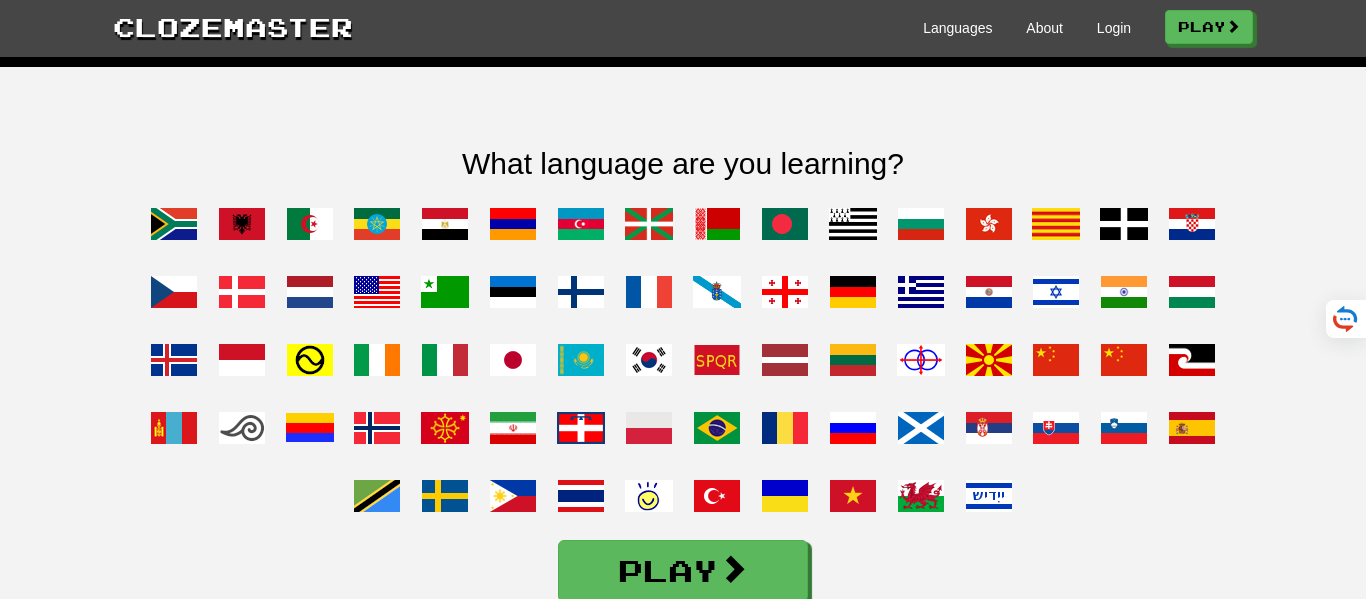 scroll, scrollTop: 1516, scrollLeft: 0, axis: vertical 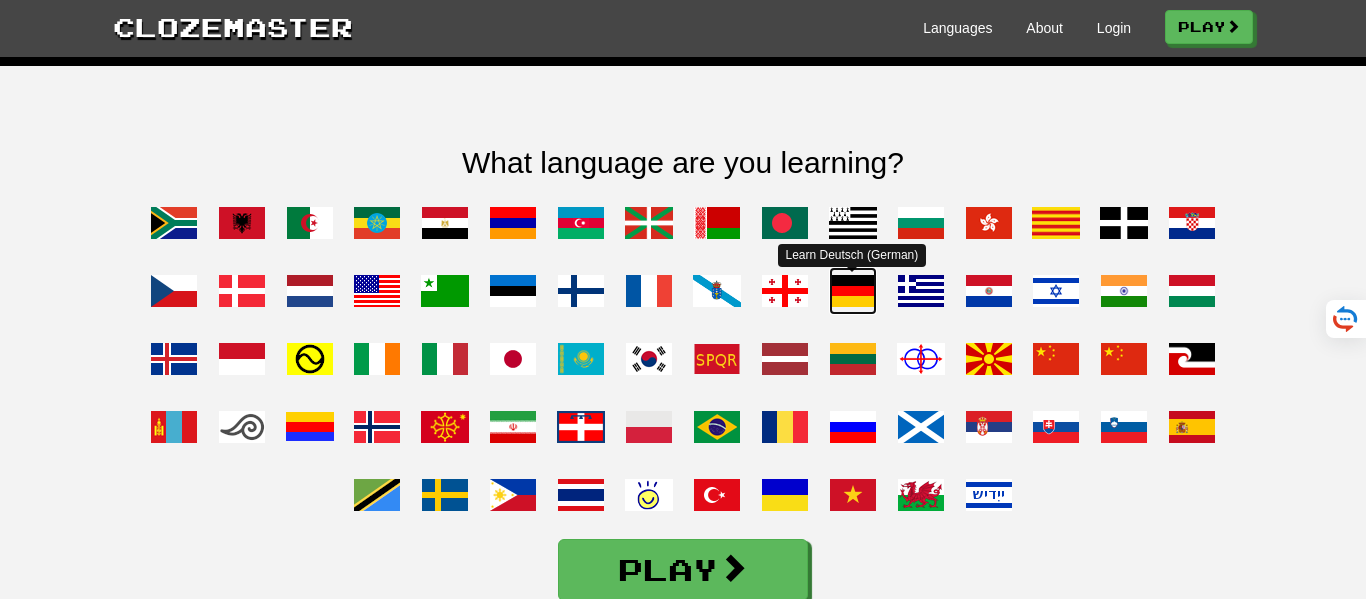 click at bounding box center [853, 291] 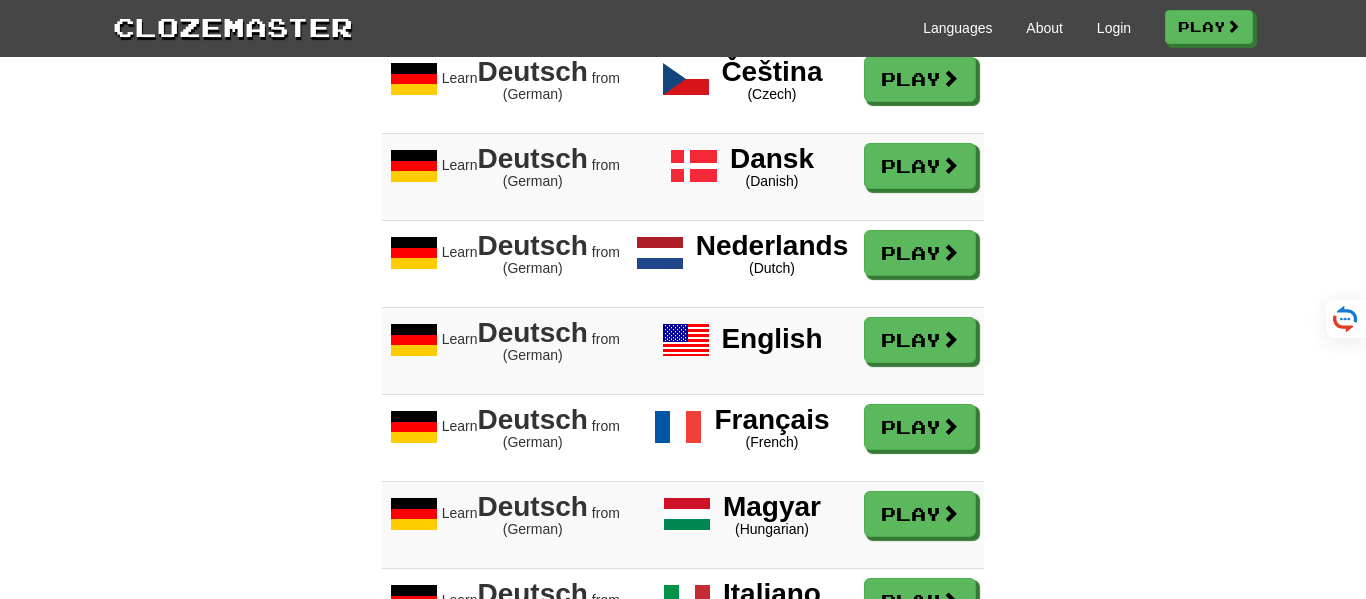 scroll, scrollTop: 1830, scrollLeft: 0, axis: vertical 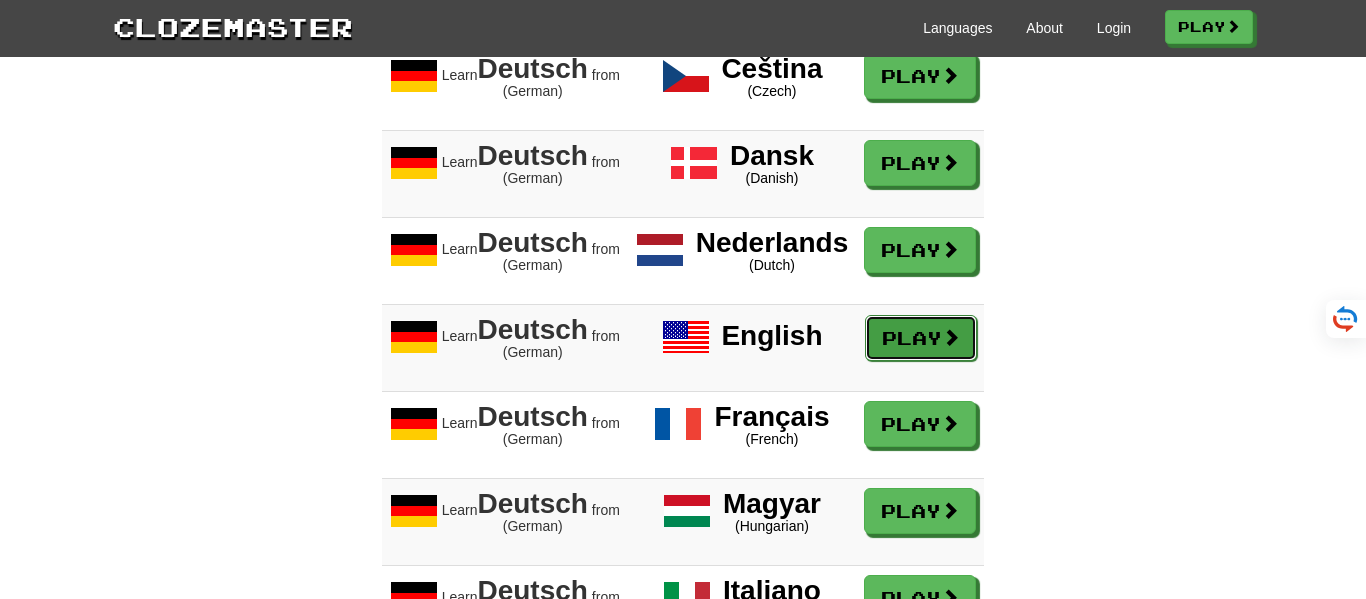 click on "Play" at bounding box center (921, 338) 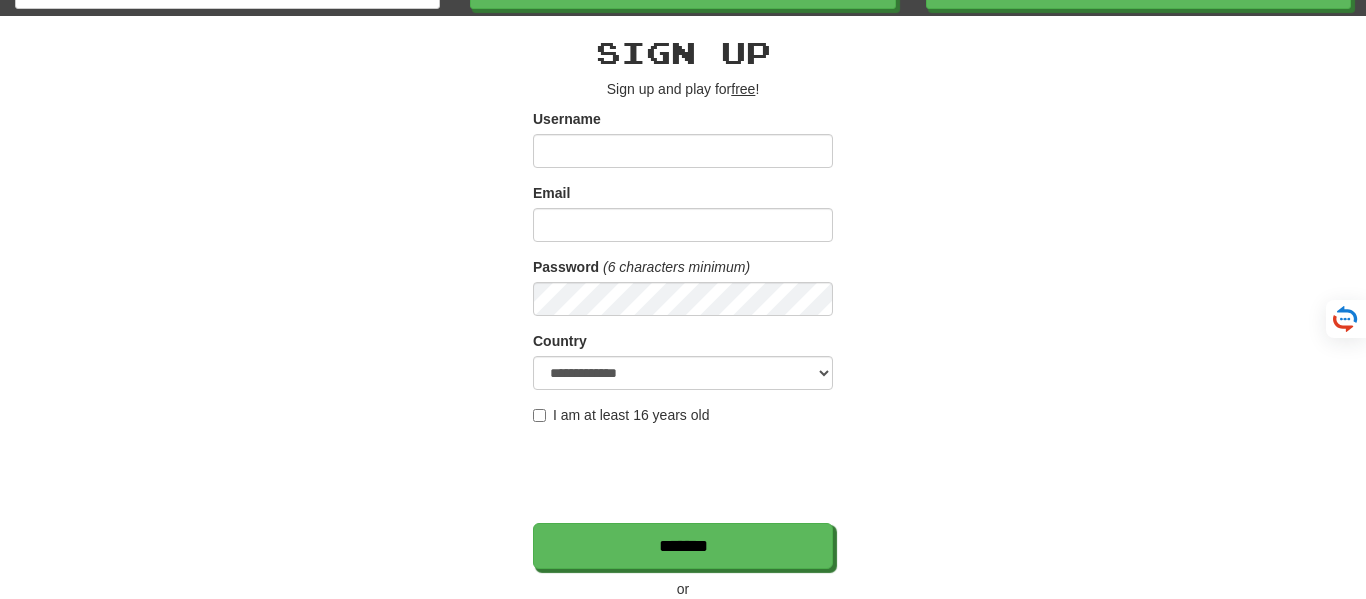 scroll, scrollTop: 0, scrollLeft: 0, axis: both 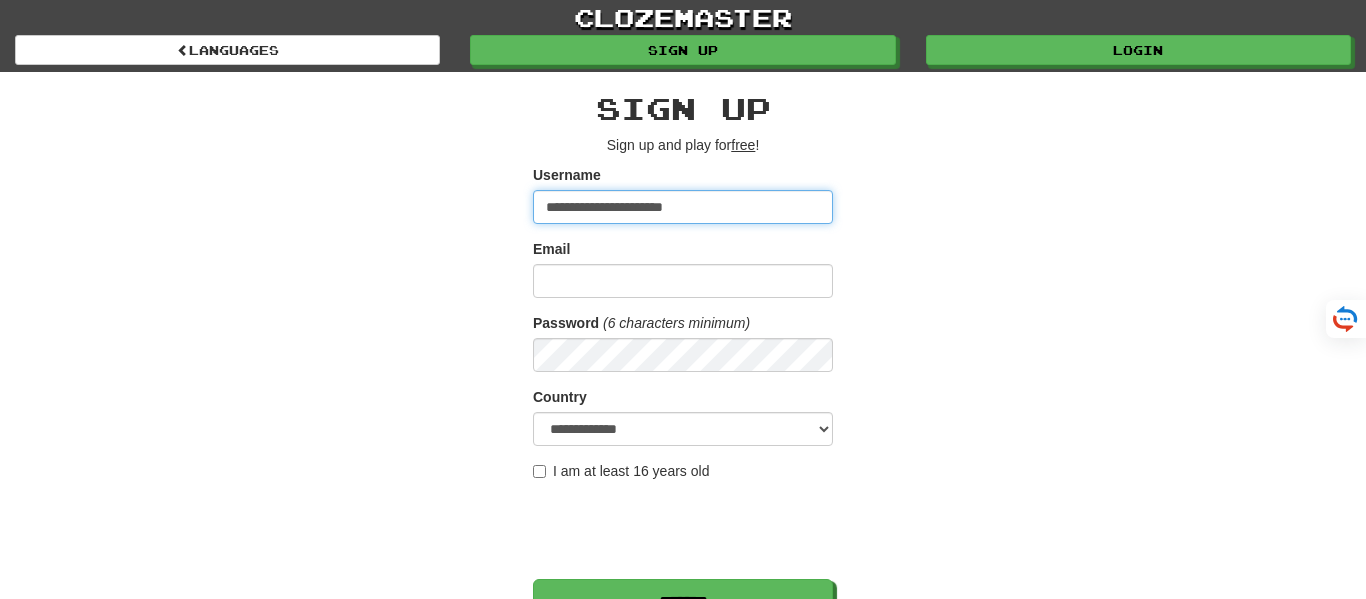 click on "**********" at bounding box center [683, 207] 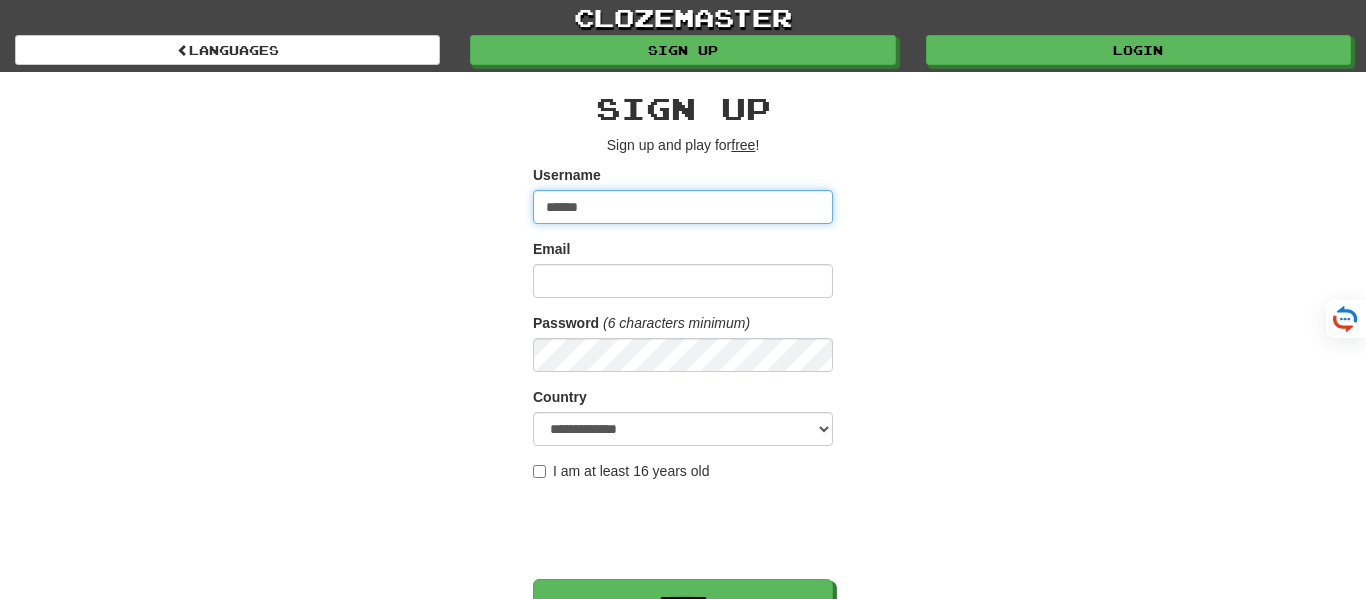 type on "******" 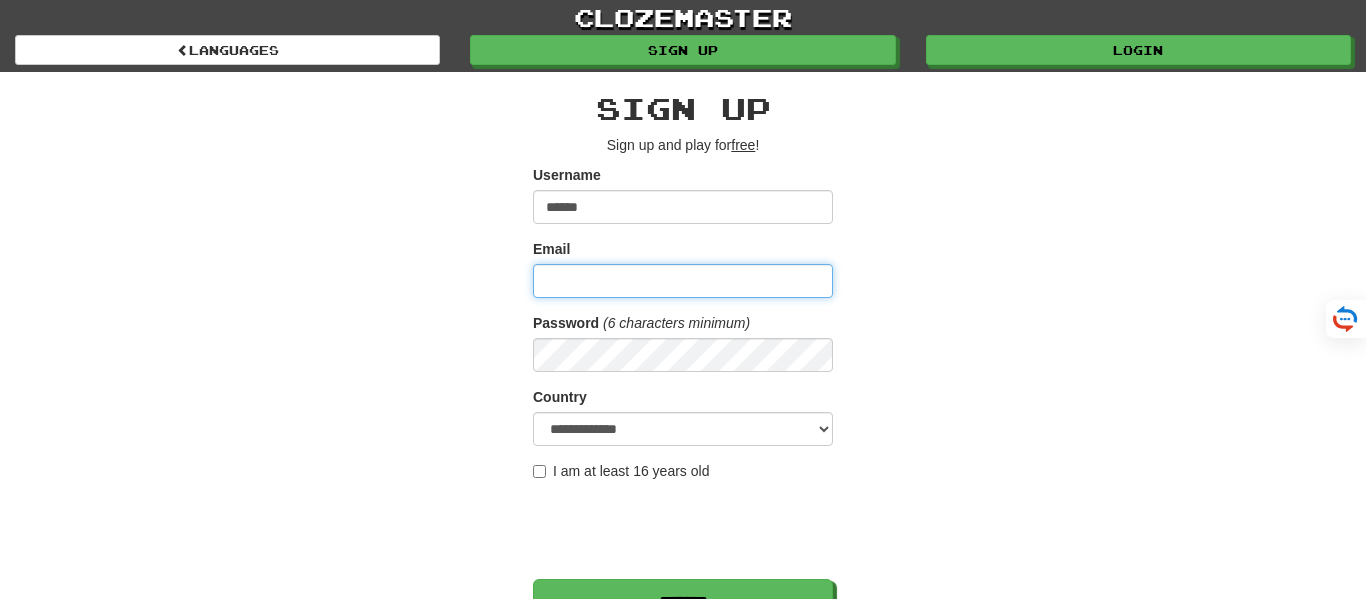 click on "Email" at bounding box center [683, 281] 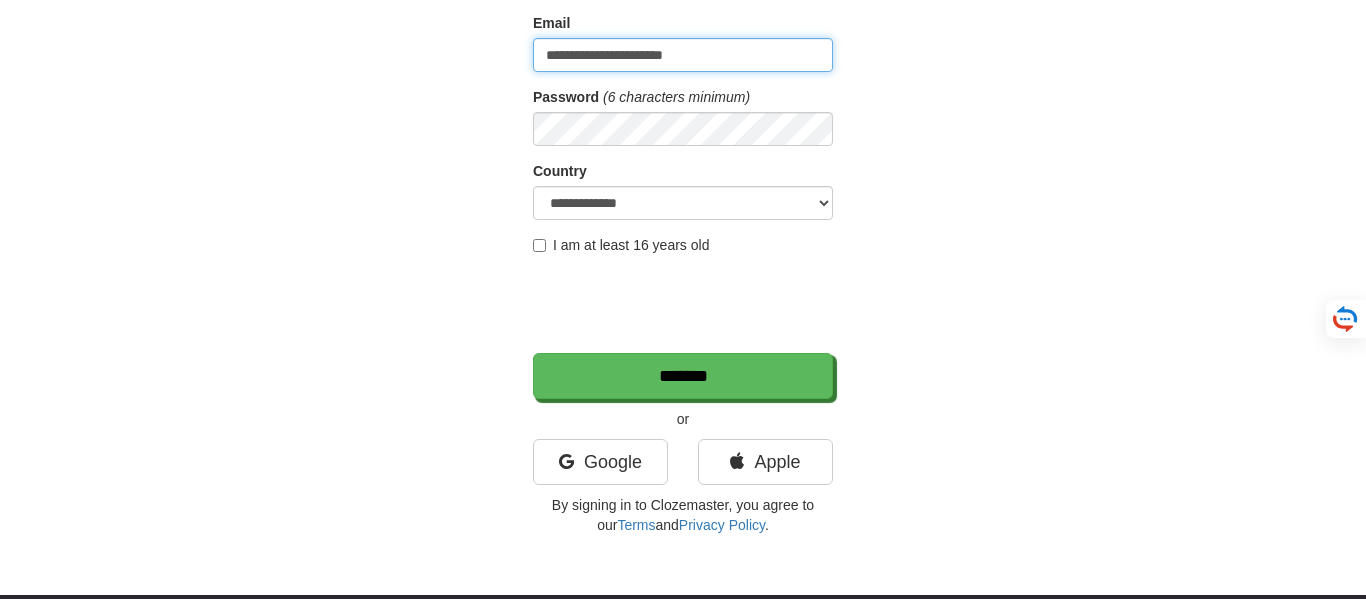 scroll, scrollTop: 237, scrollLeft: 0, axis: vertical 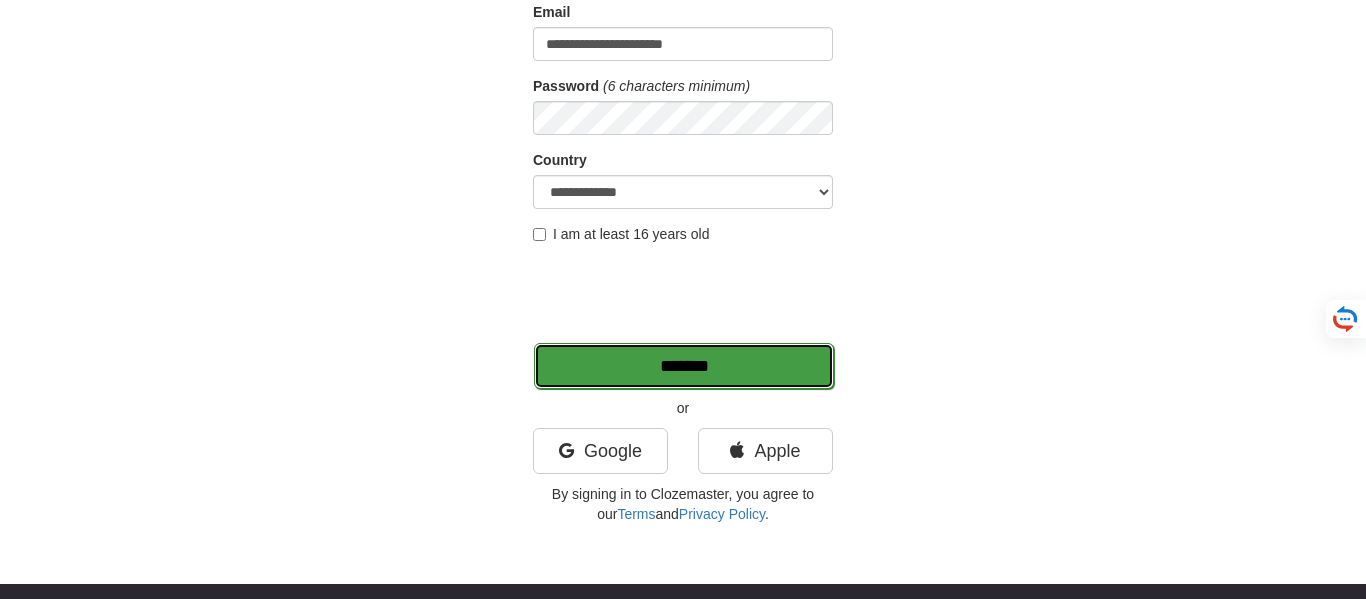 click on "*******" at bounding box center [684, 366] 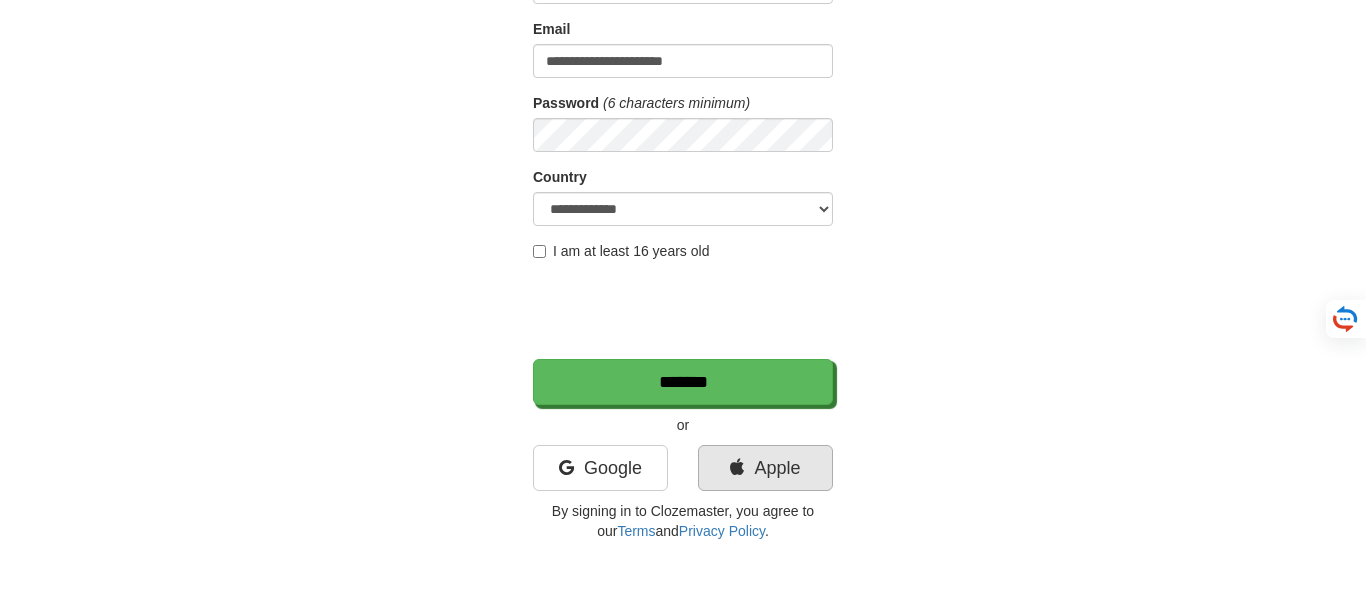 scroll, scrollTop: 396, scrollLeft: 0, axis: vertical 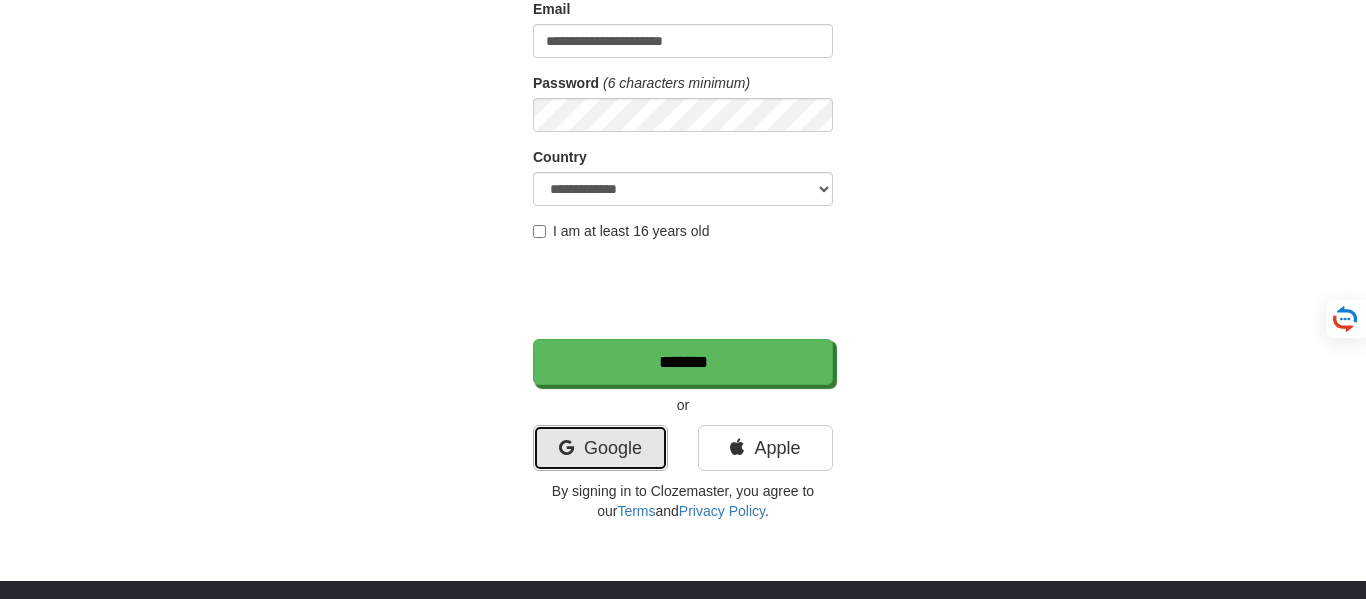 click on "Google" at bounding box center (600, 448) 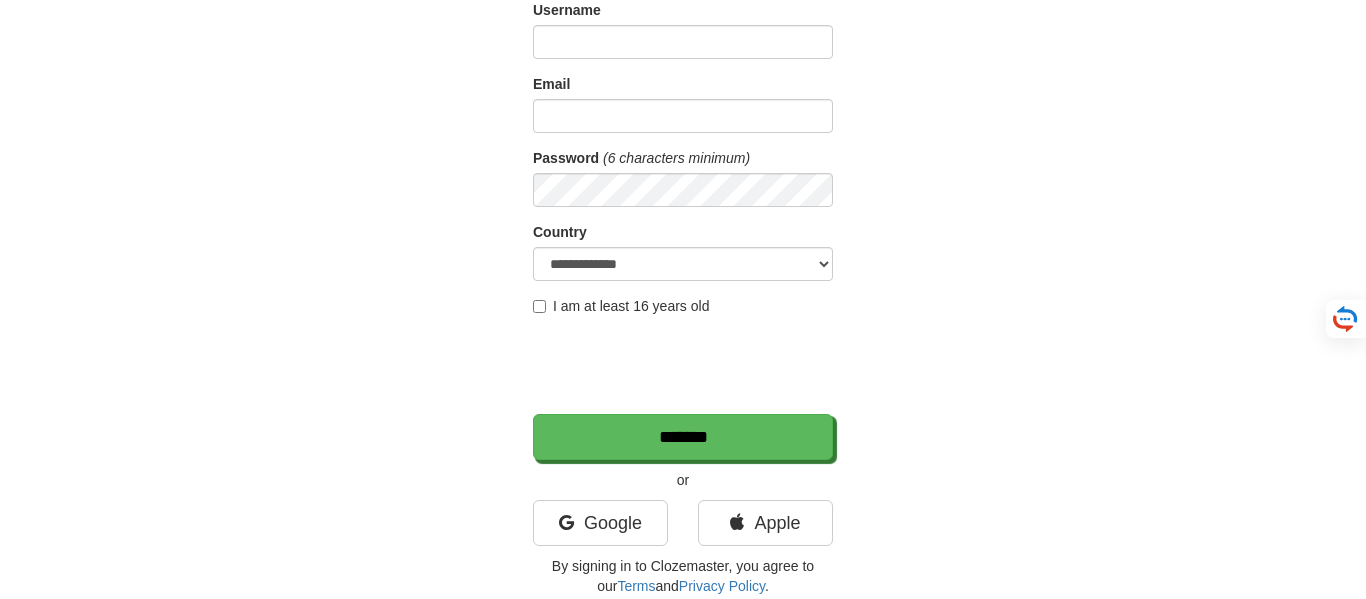 scroll, scrollTop: 204, scrollLeft: 0, axis: vertical 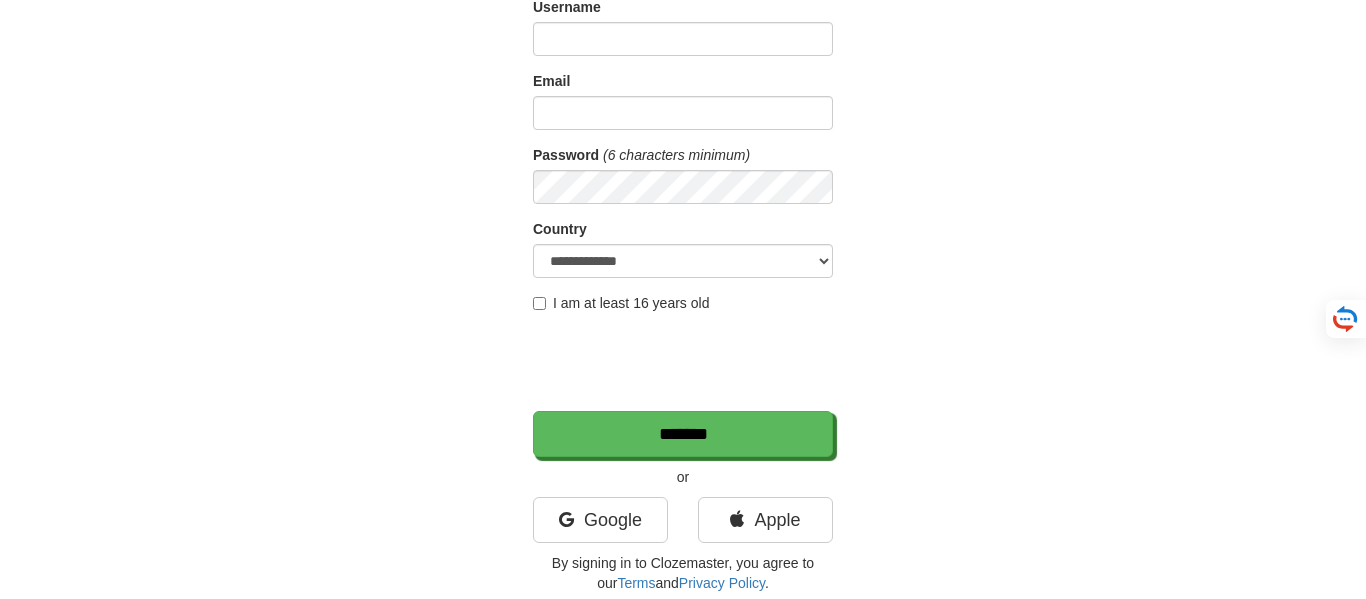 type on "**********" 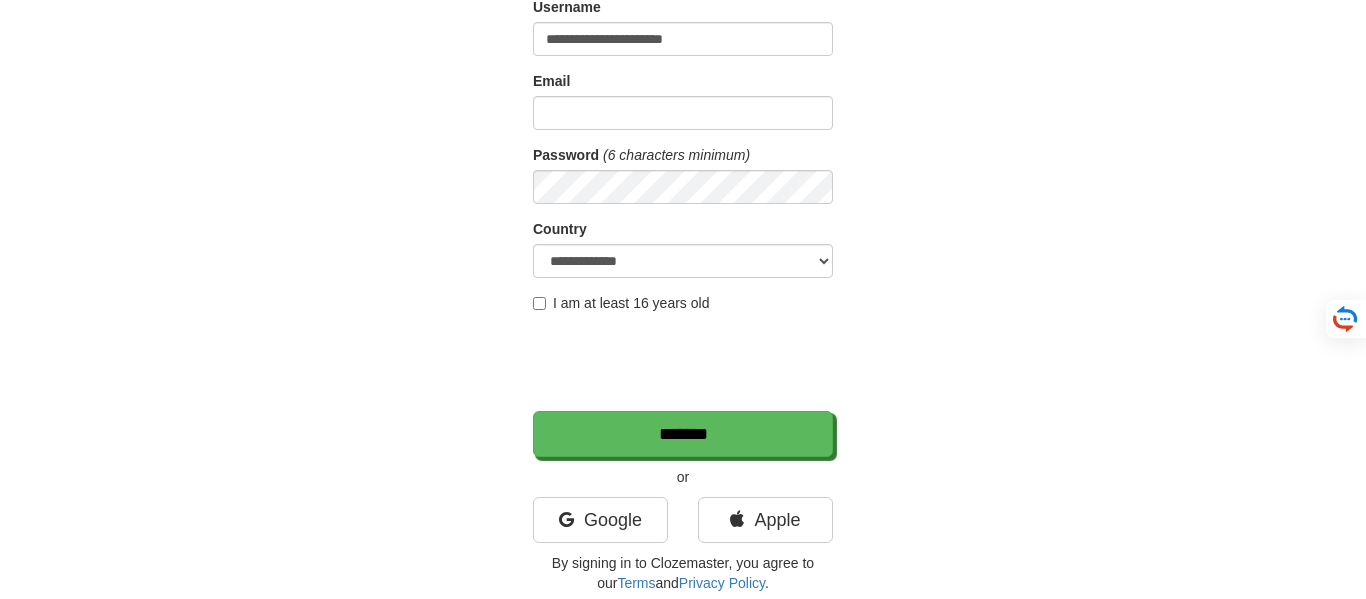 click on "I am at least 16 years old" at bounding box center [621, 303] 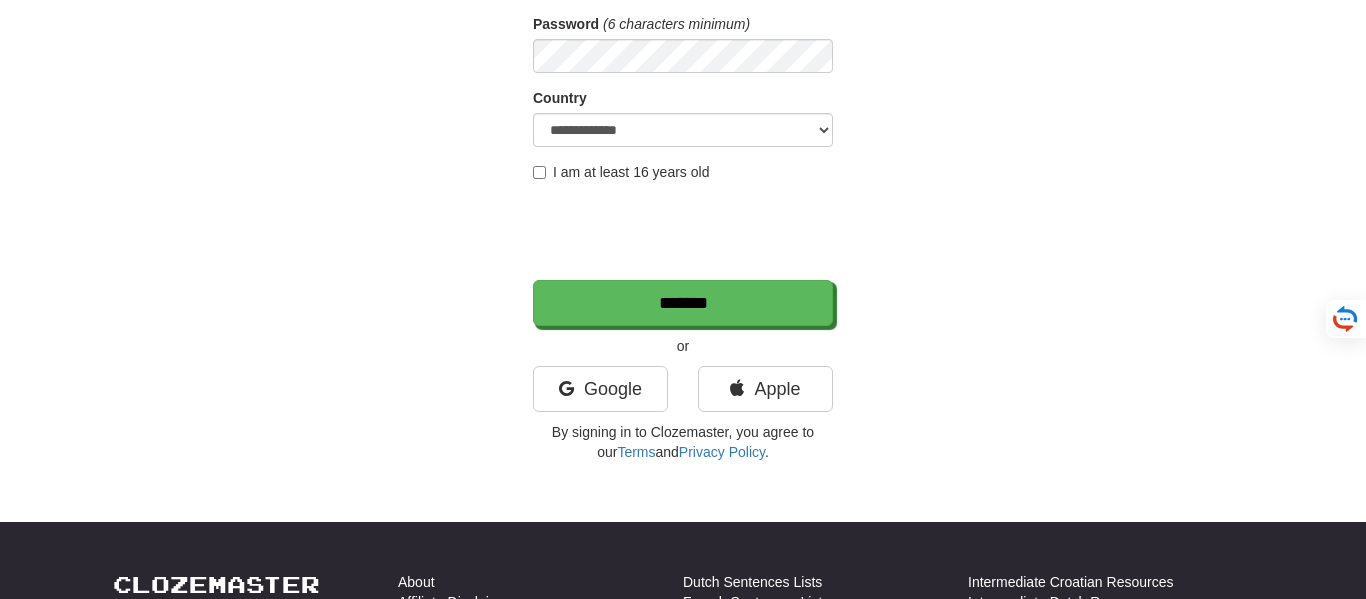 scroll, scrollTop: 339, scrollLeft: 0, axis: vertical 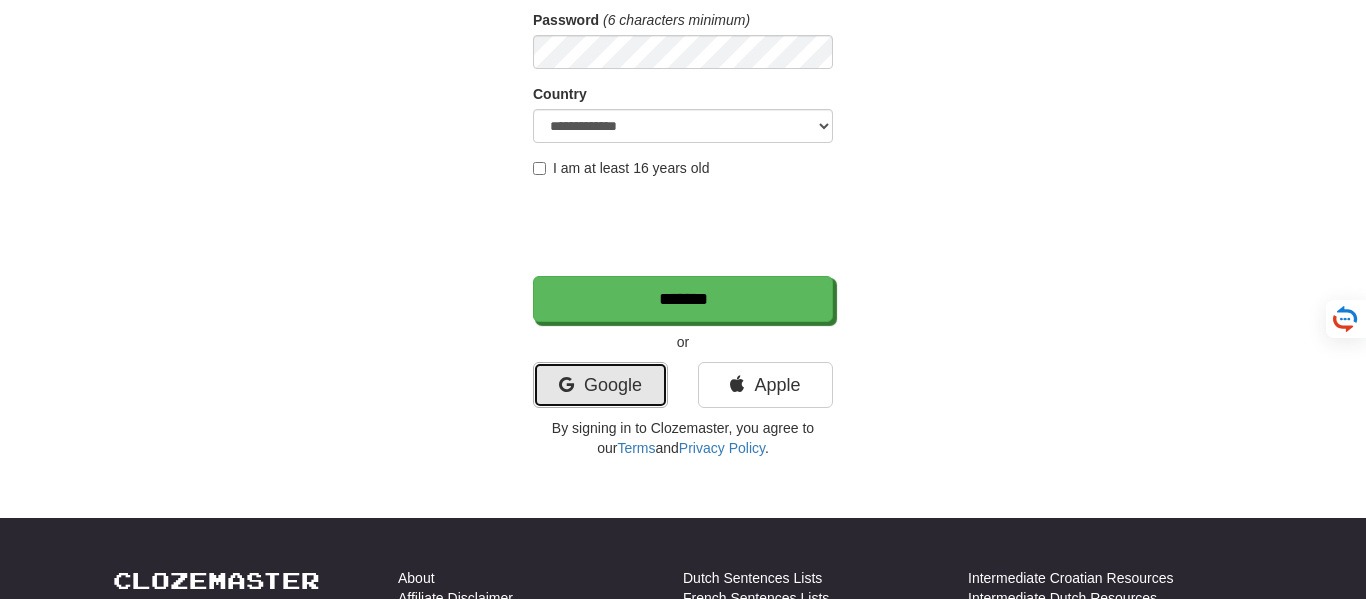 click on "Google" at bounding box center (600, 385) 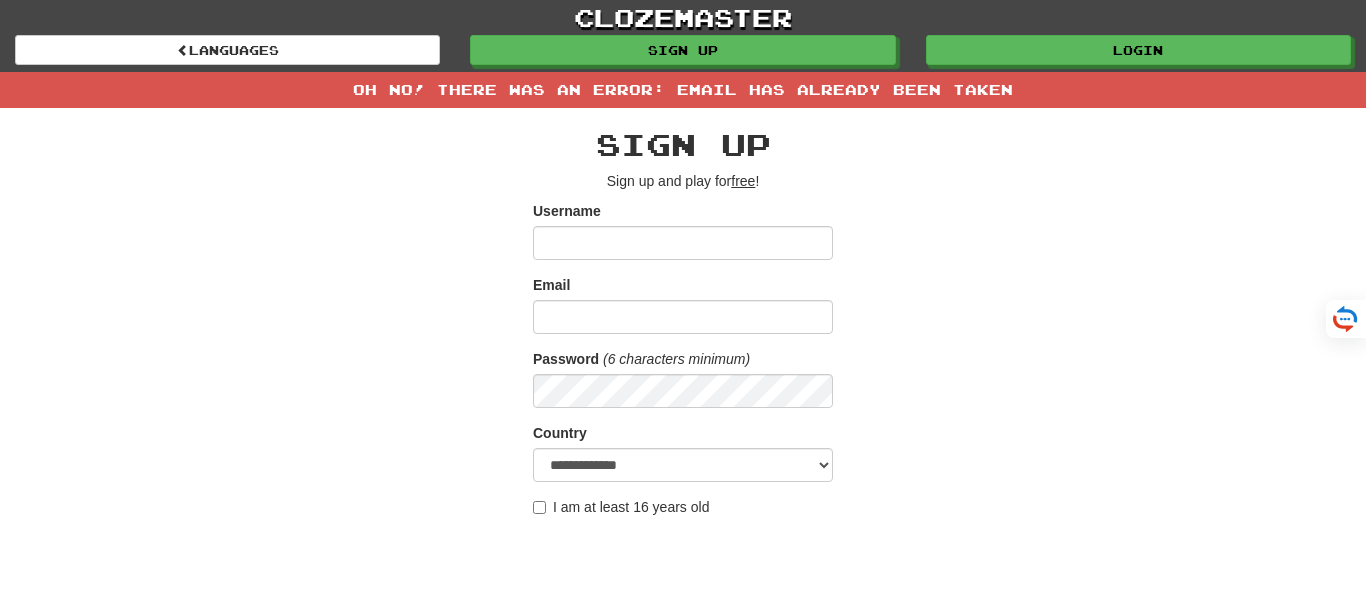 scroll, scrollTop: 0, scrollLeft: 0, axis: both 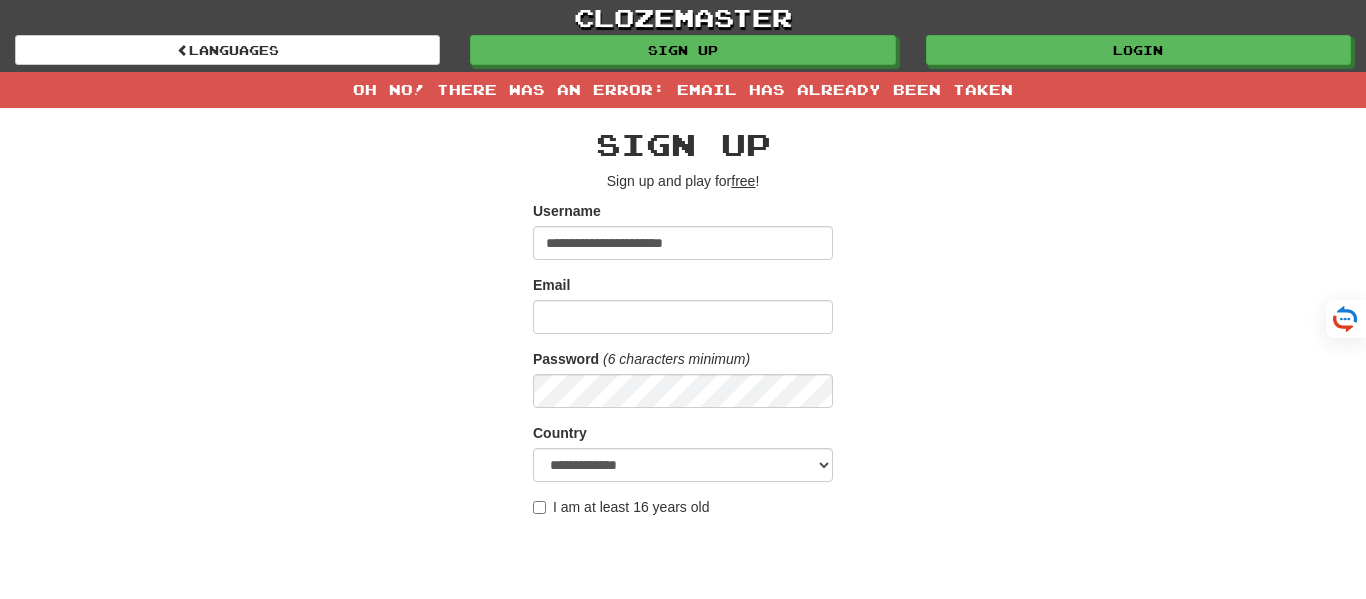 click on "**********" at bounding box center (683, 431) 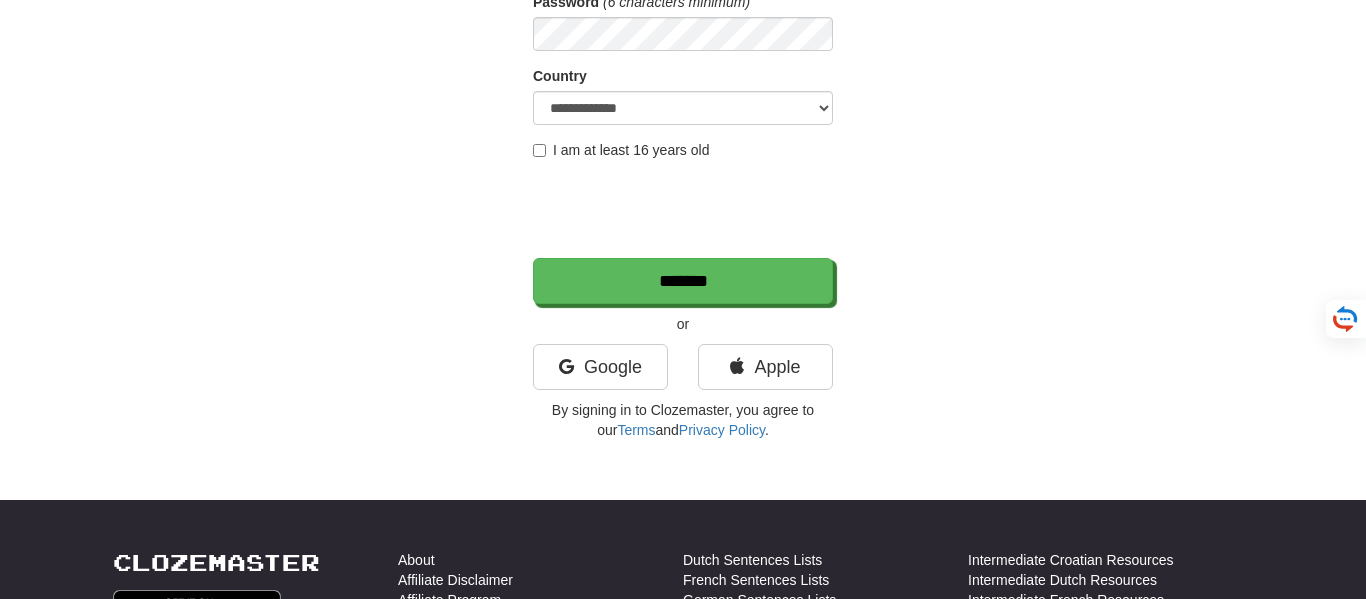 scroll, scrollTop: 359, scrollLeft: 0, axis: vertical 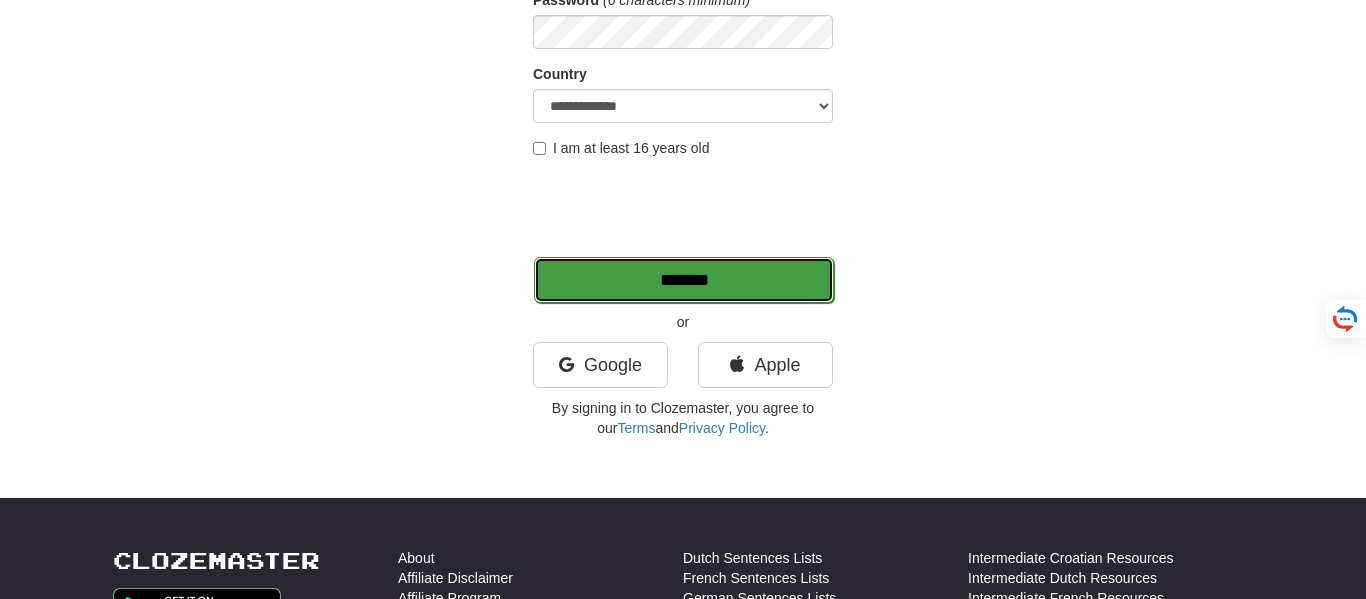 click on "*******" at bounding box center [684, 280] 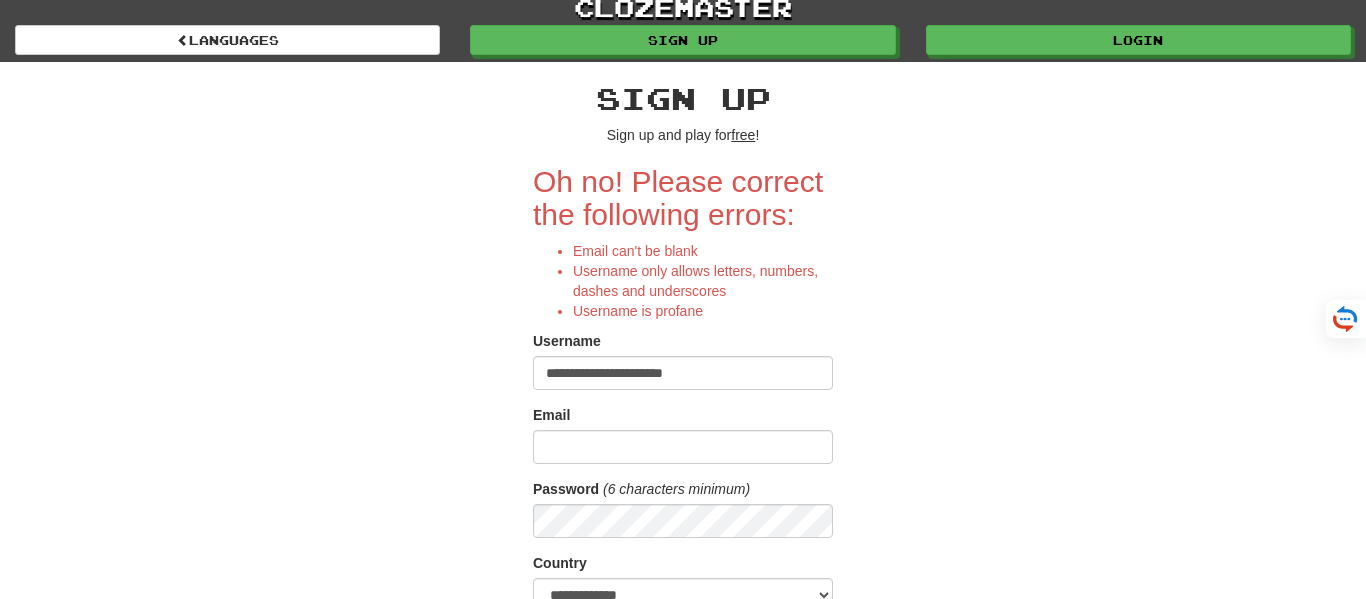 scroll, scrollTop: 0, scrollLeft: 0, axis: both 